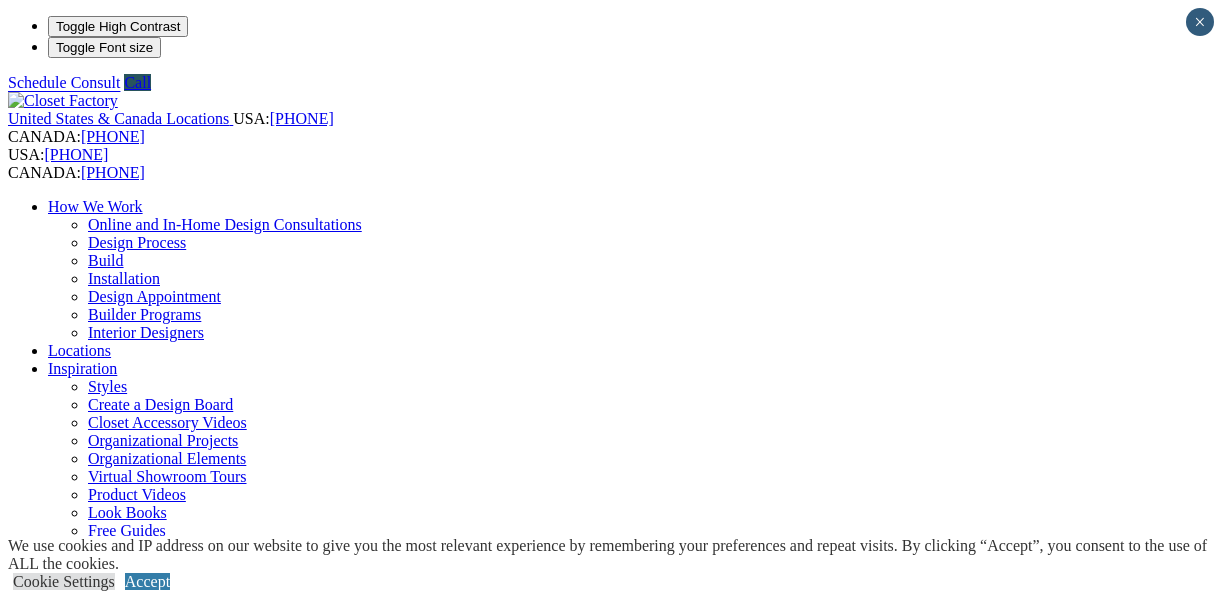 scroll, scrollTop: 0, scrollLeft: 0, axis: both 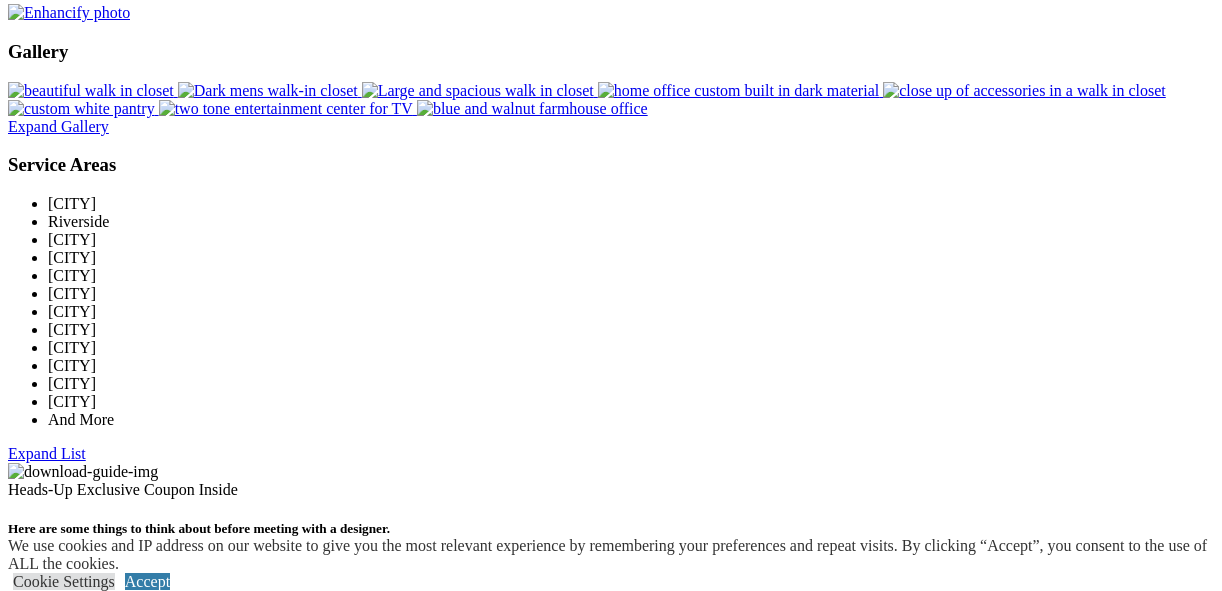 click on "Entertainment Centers" at bounding box center (120, -2504) 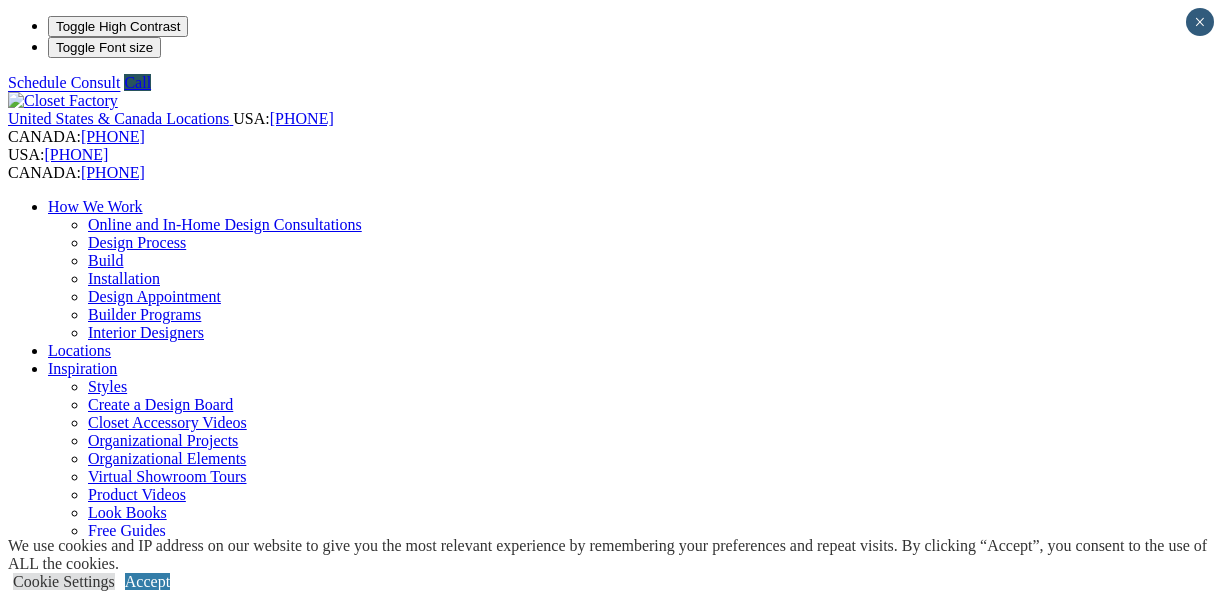 scroll, scrollTop: 0, scrollLeft: 0, axis: both 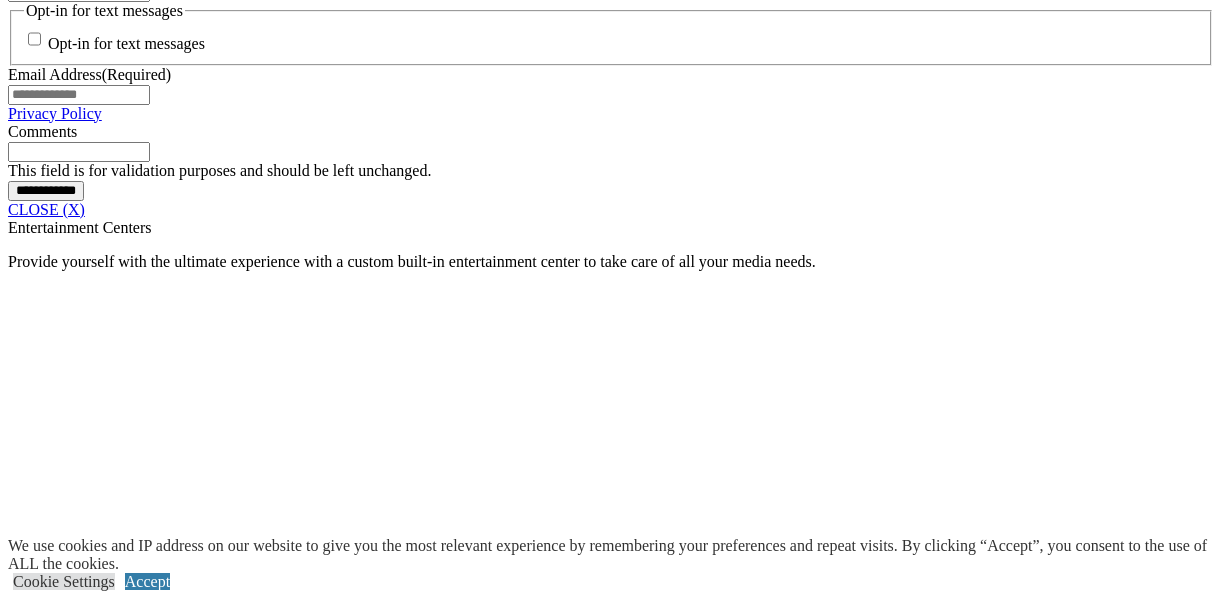 click at bounding box center [378, 1852] 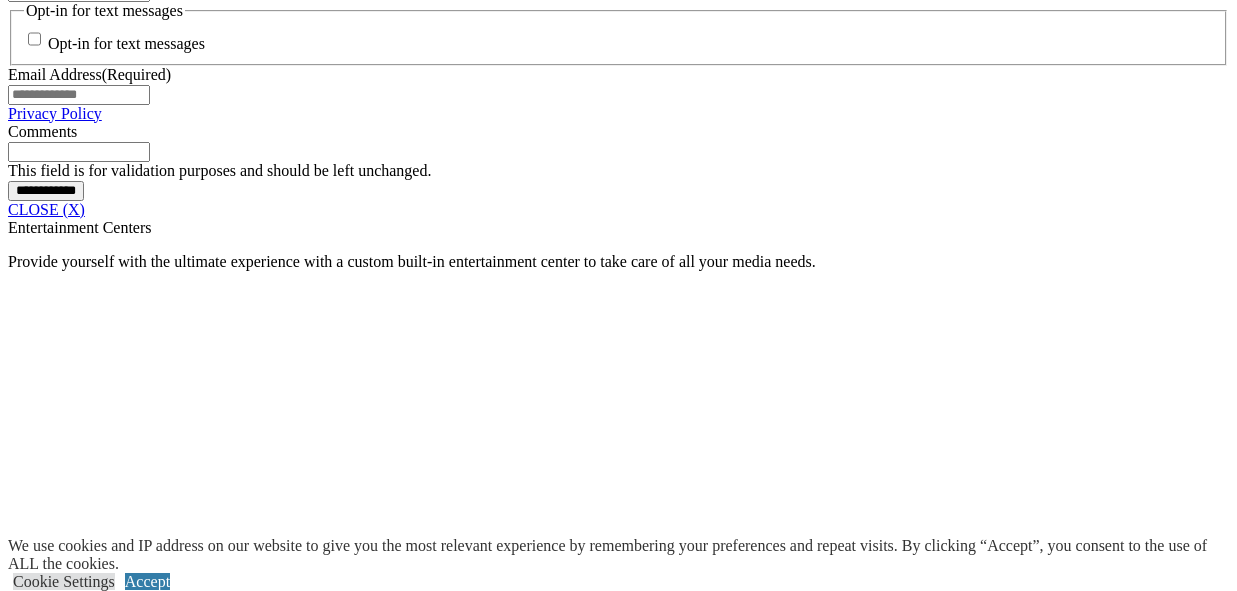 click at bounding box center [8, 36527] 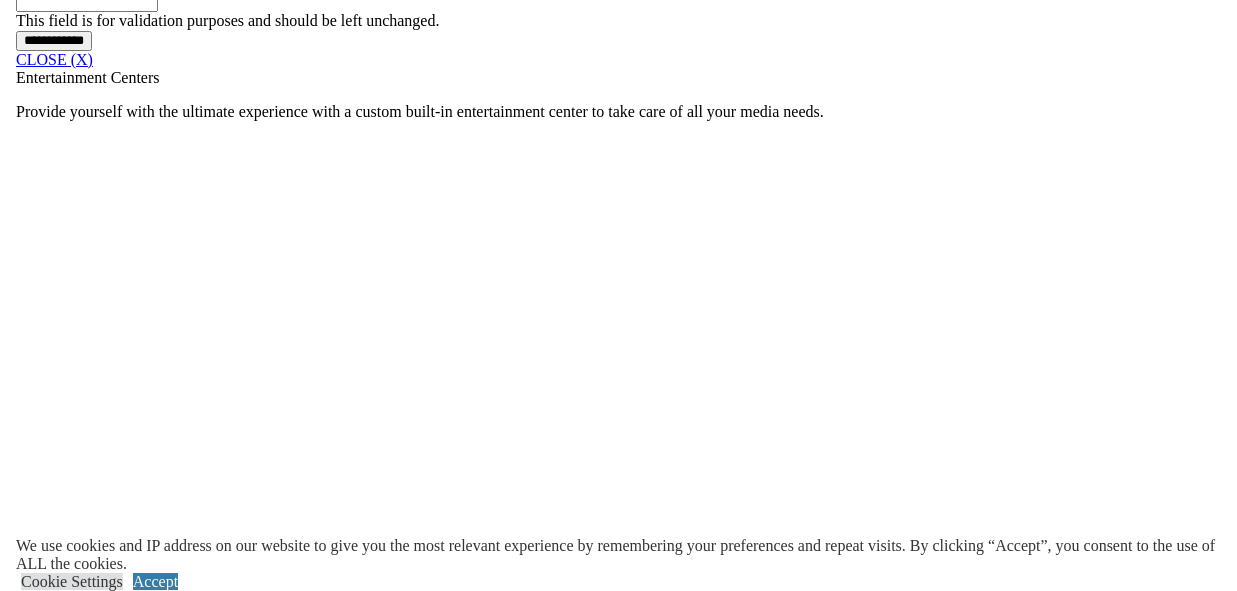 scroll, scrollTop: 1700, scrollLeft: 0, axis: vertical 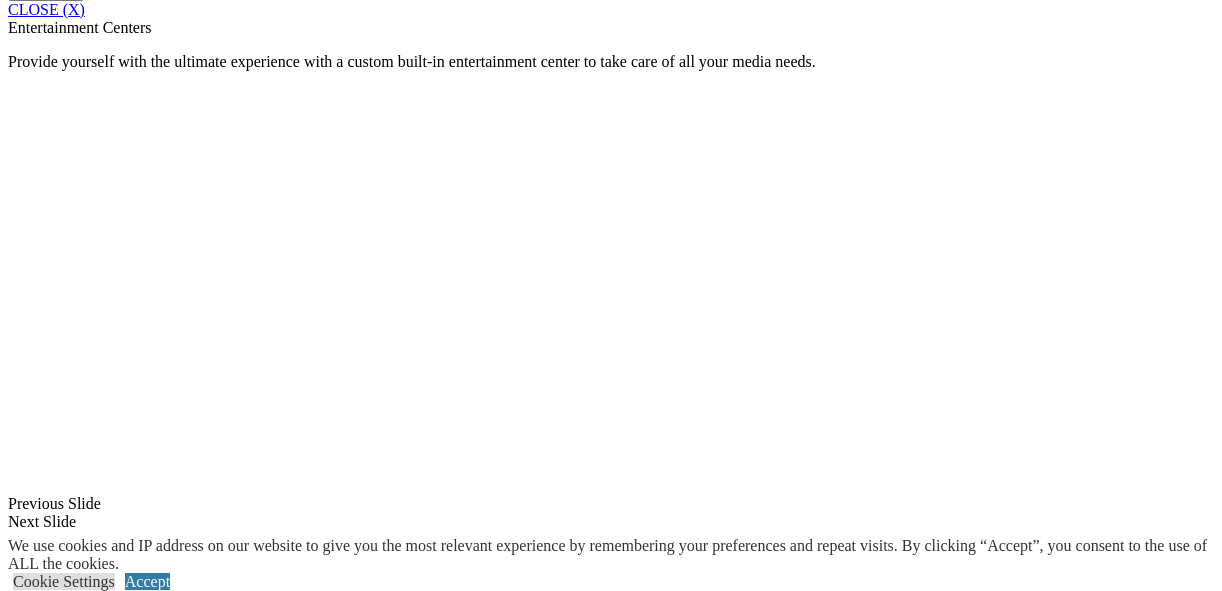 click at bounding box center (635, 1826) 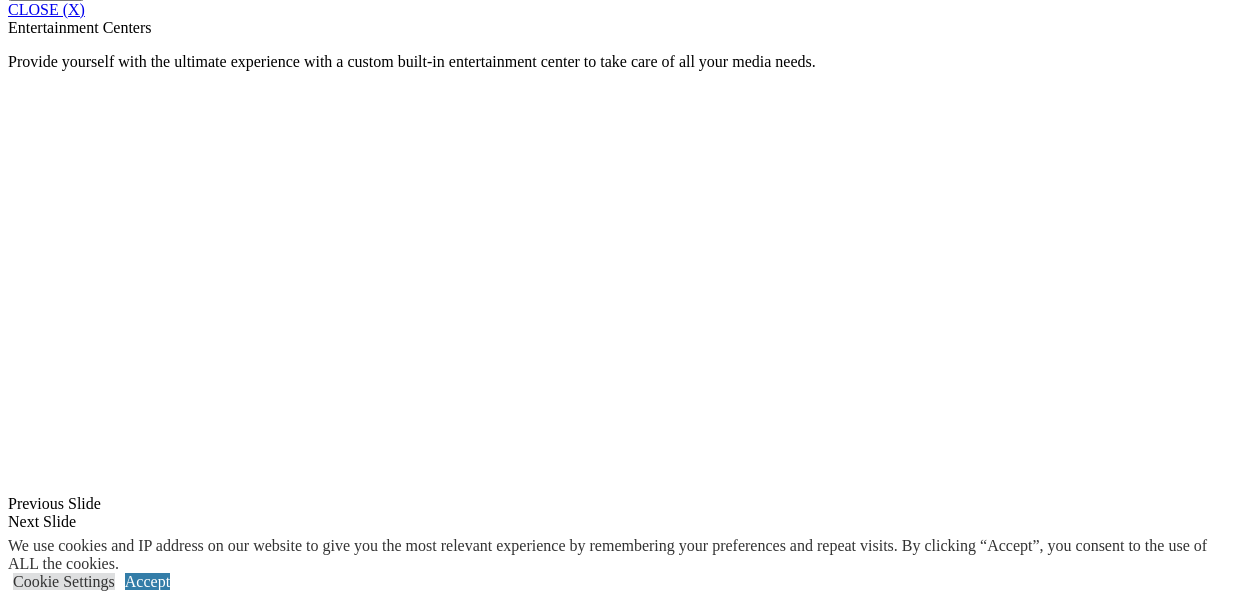 click at bounding box center [8, 36327] 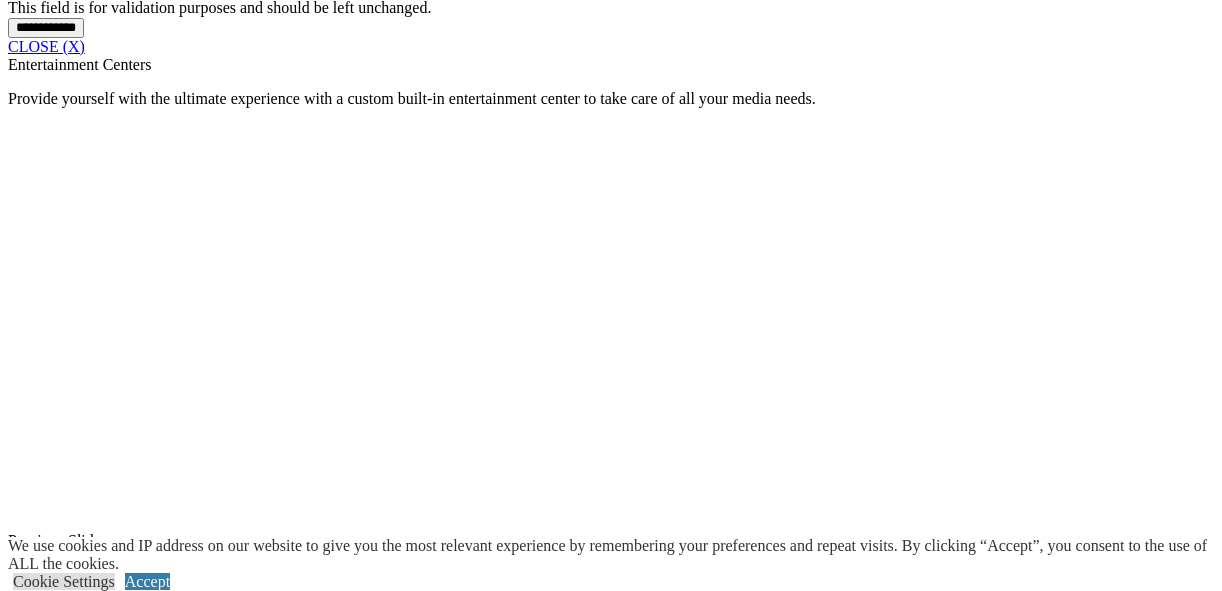 scroll, scrollTop: 1628, scrollLeft: 0, axis: vertical 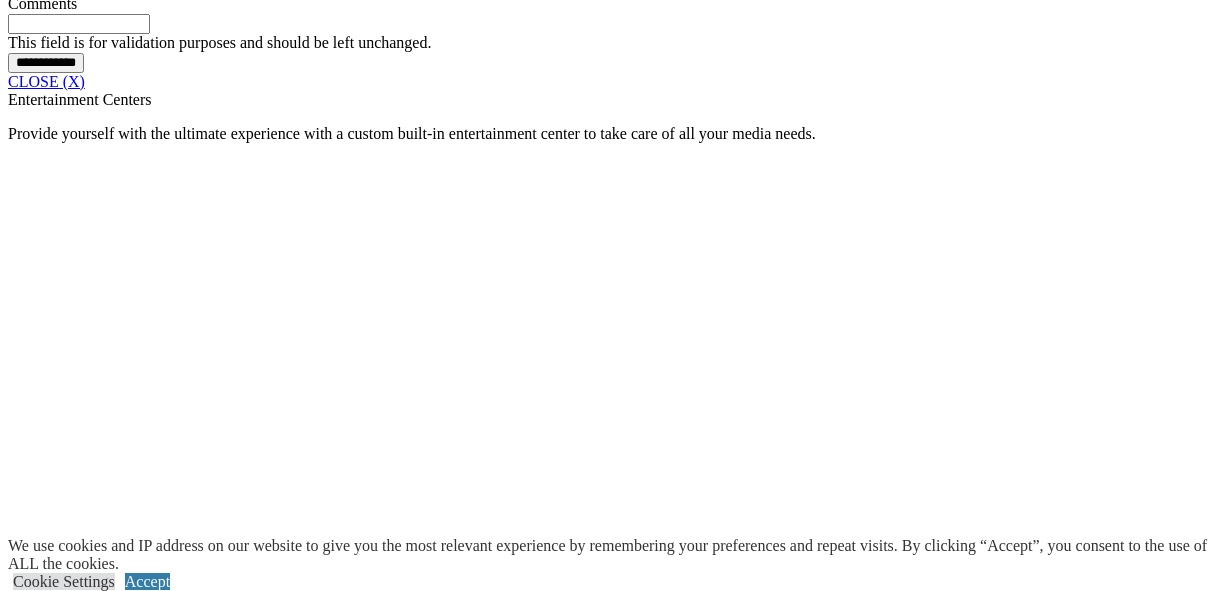 click on "Home Library" at bounding box center [133, -454] 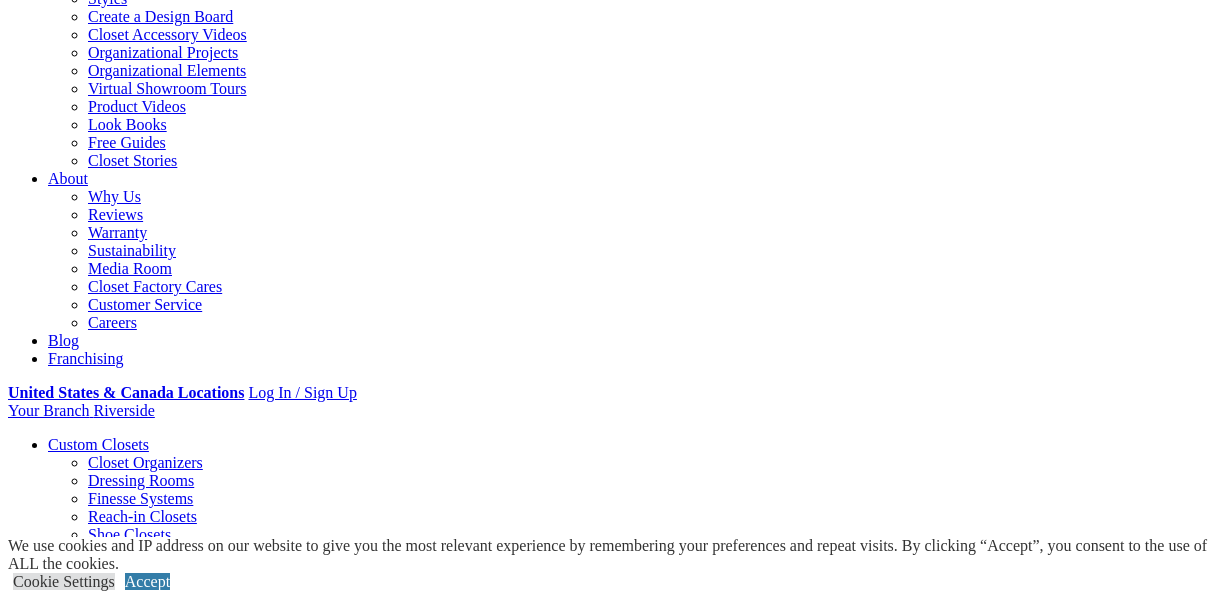 scroll, scrollTop: 0, scrollLeft: 0, axis: both 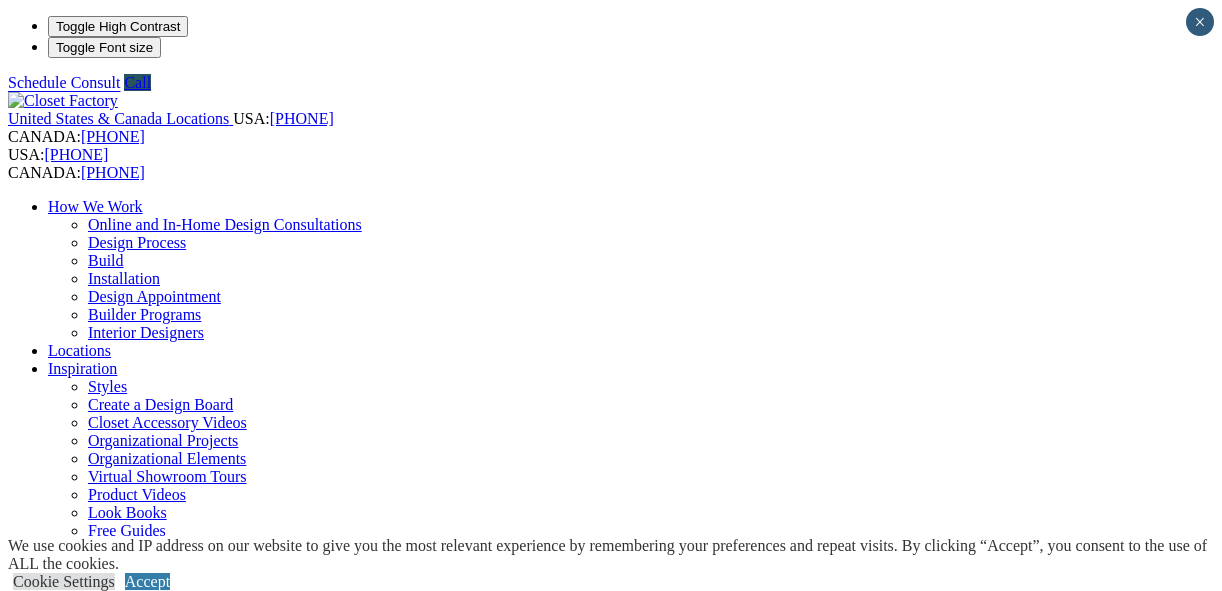 click on "Wall Units" at bounding box center (82, 1102) 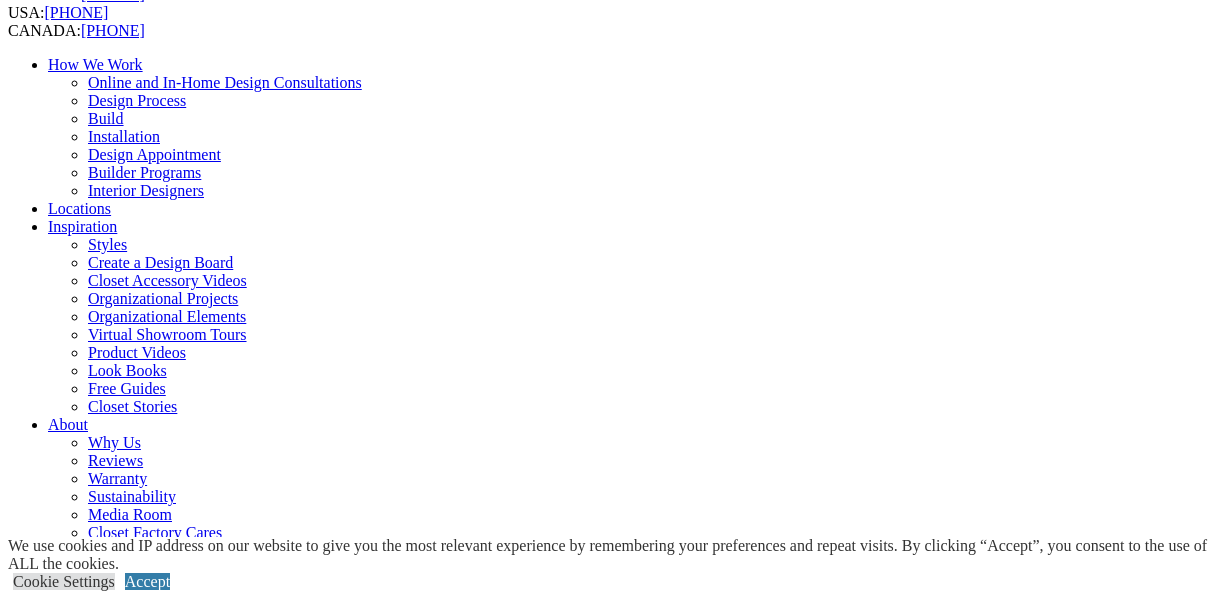 scroll, scrollTop: 200, scrollLeft: 0, axis: vertical 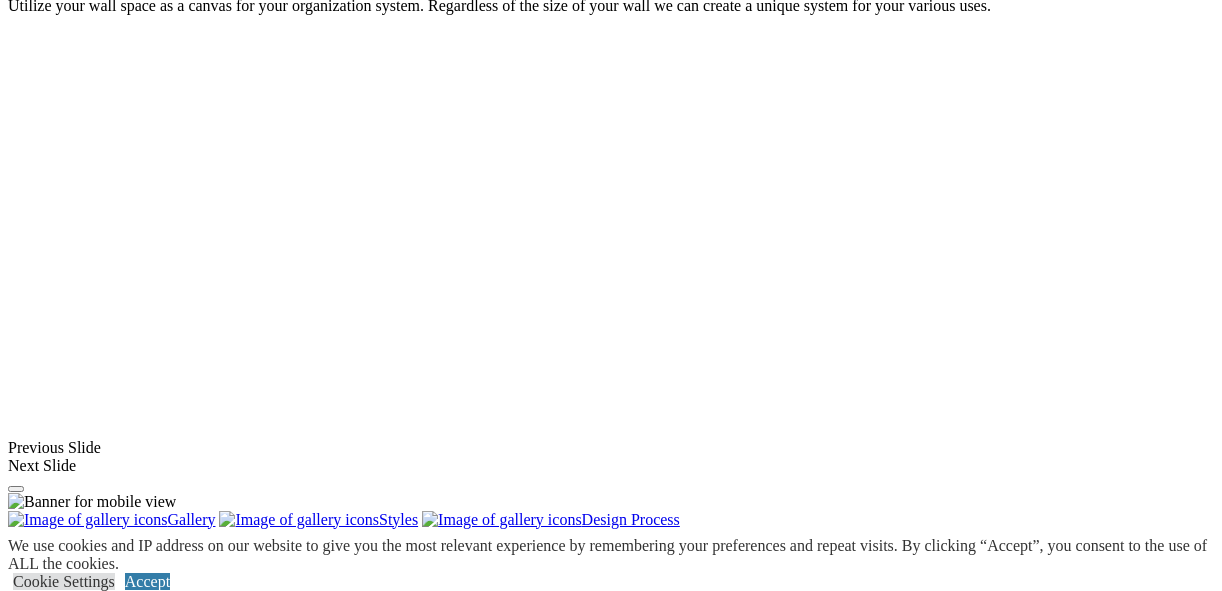 click at bounding box center [400, 2007] 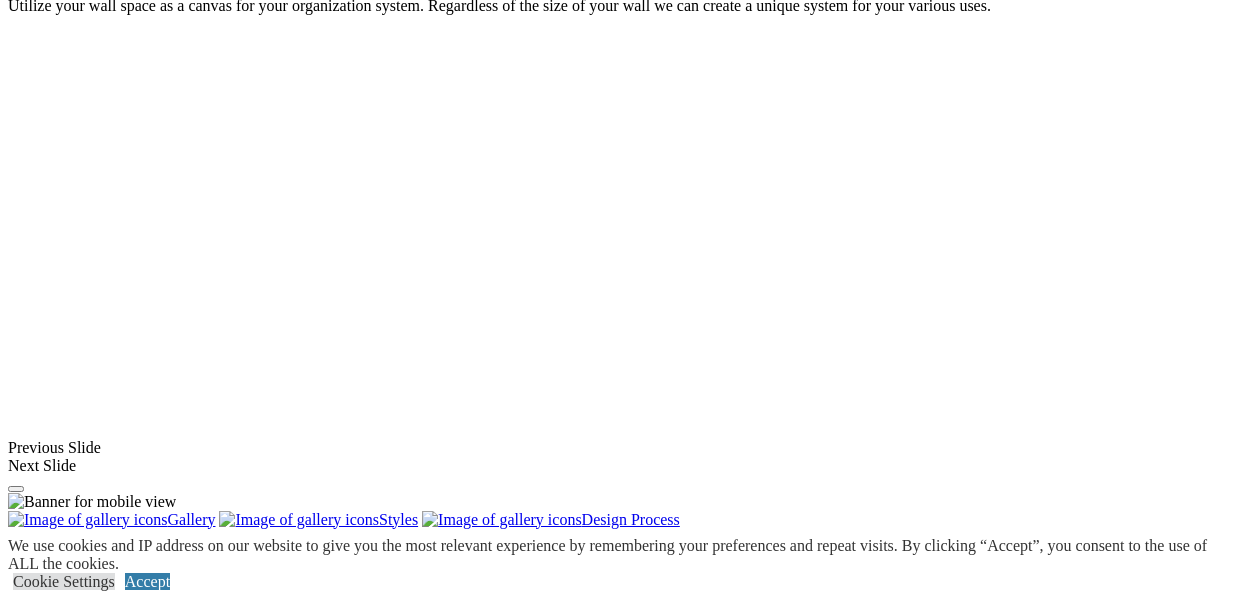 click at bounding box center [8, 39017] 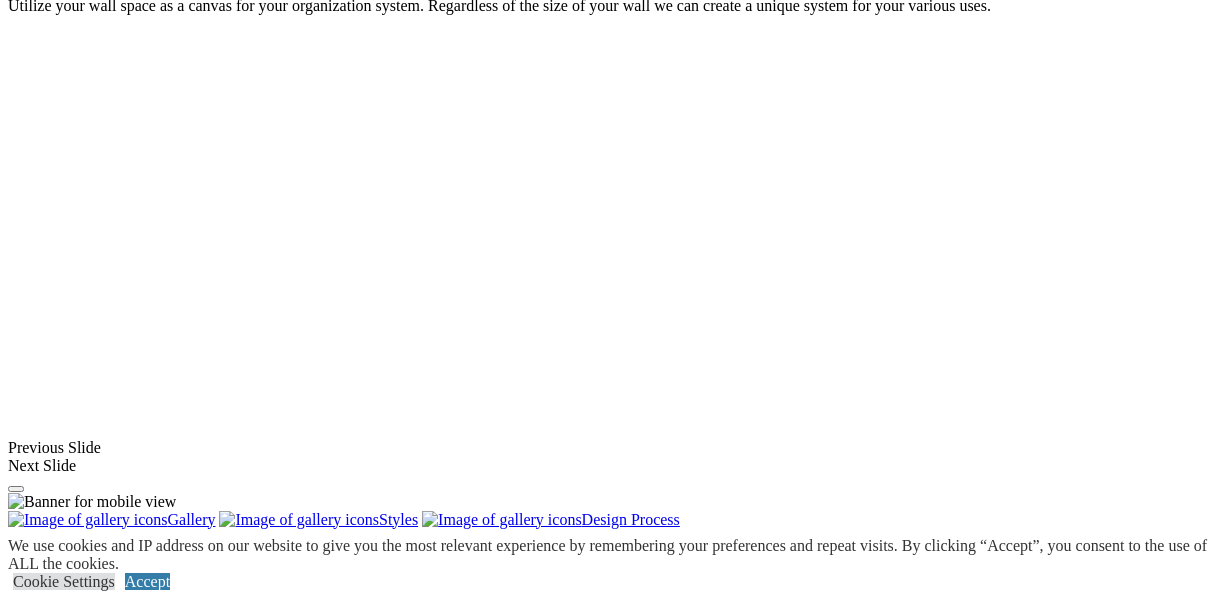 click on "Load More" at bounding box center [44, 2159] 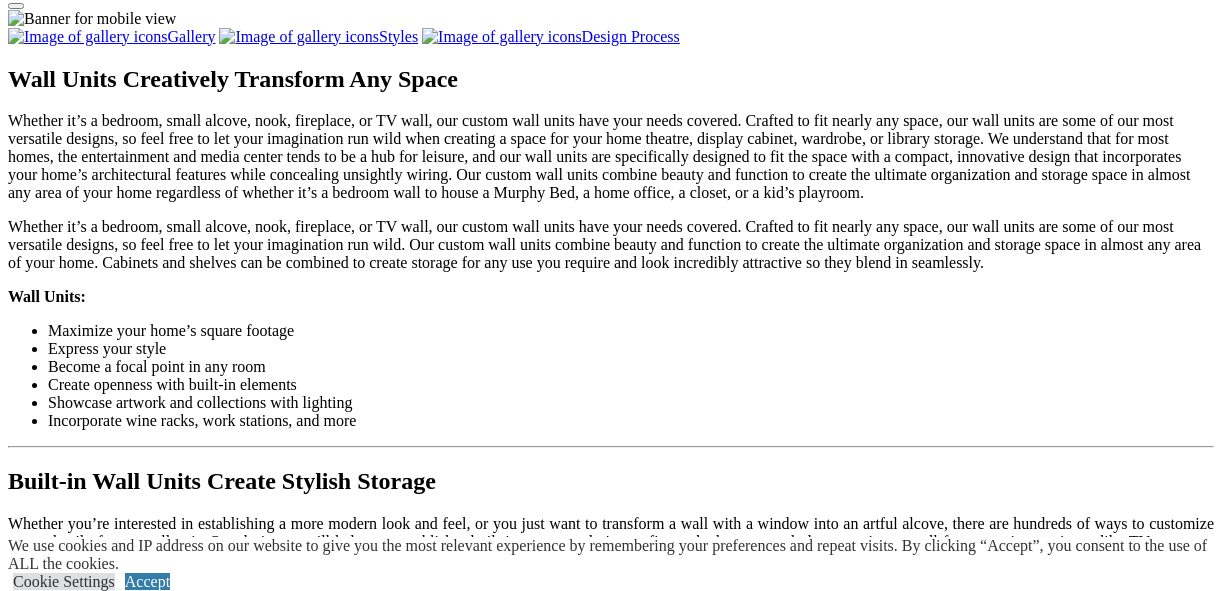 scroll, scrollTop: 2400, scrollLeft: 0, axis: vertical 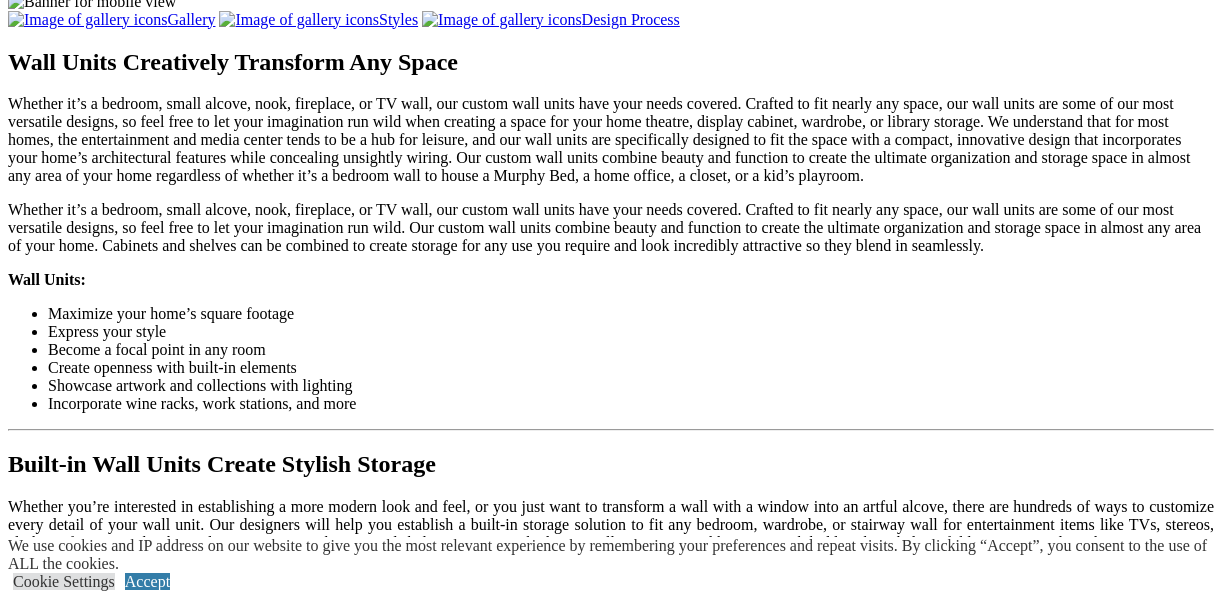 click on "Load More" at bounding box center [44, 2007] 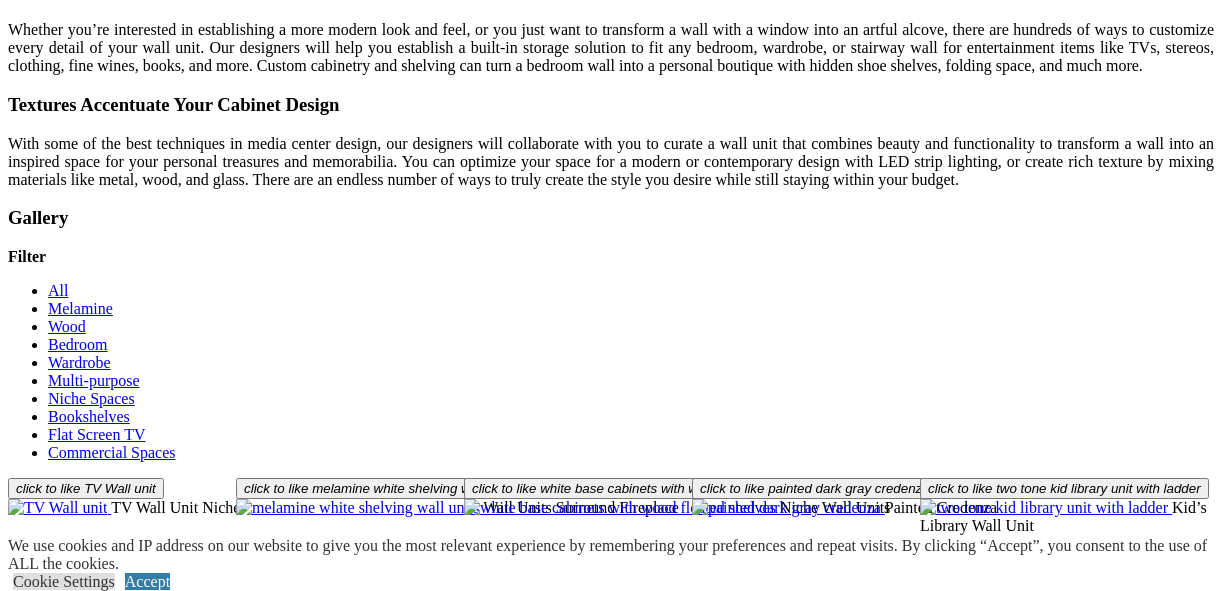 scroll, scrollTop: 3000, scrollLeft: 0, axis: vertical 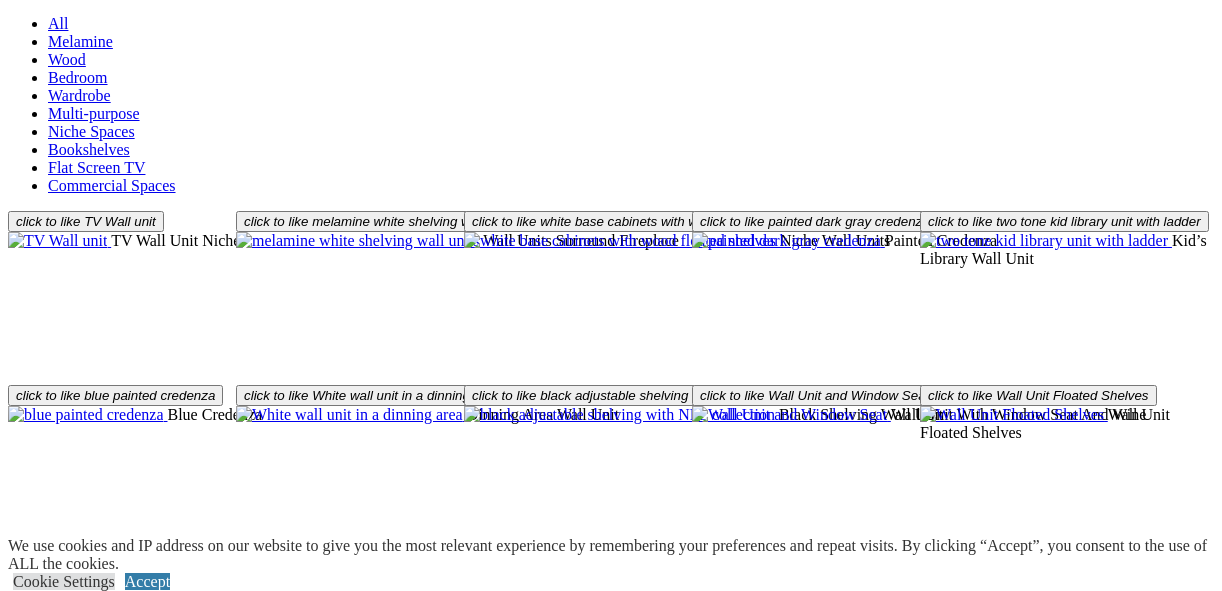 click on "Builder Programs" at bounding box center (144, -2686) 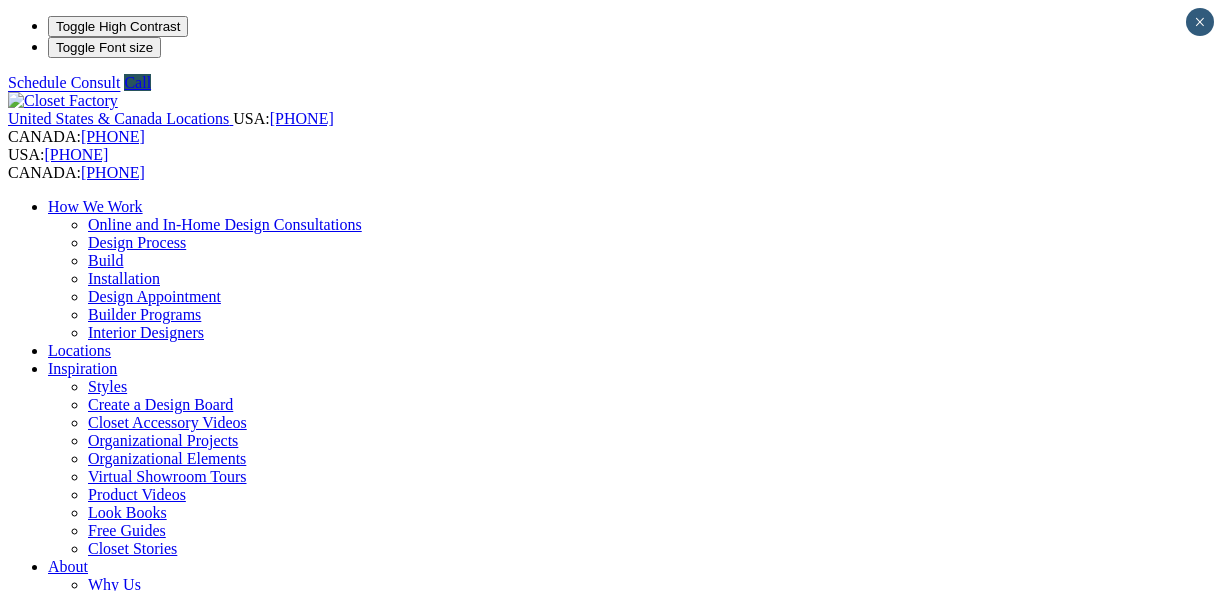 scroll, scrollTop: 0, scrollLeft: 0, axis: both 